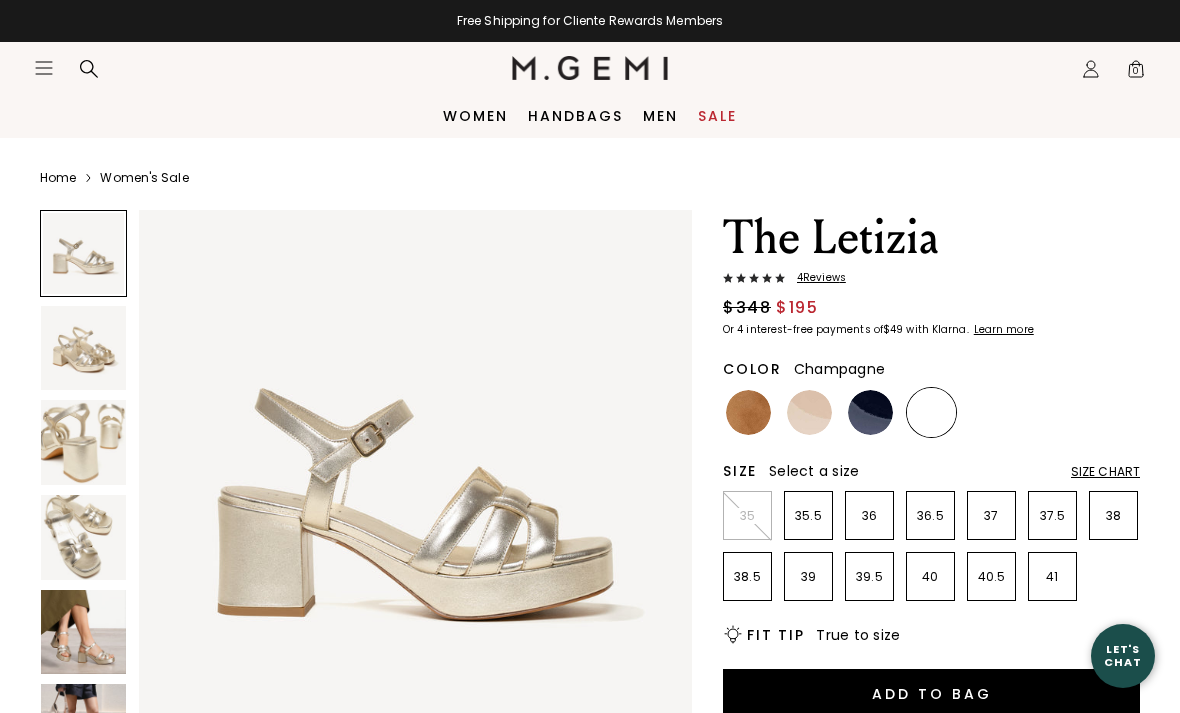 scroll, scrollTop: 0, scrollLeft: 0, axis: both 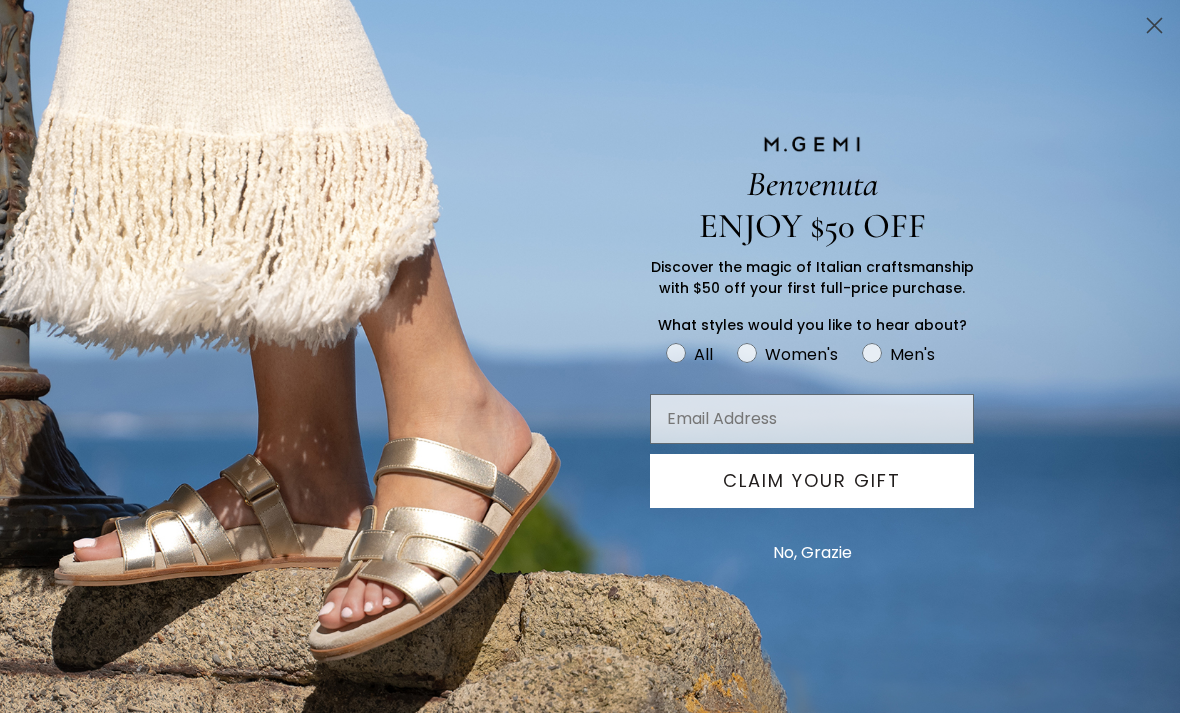 click 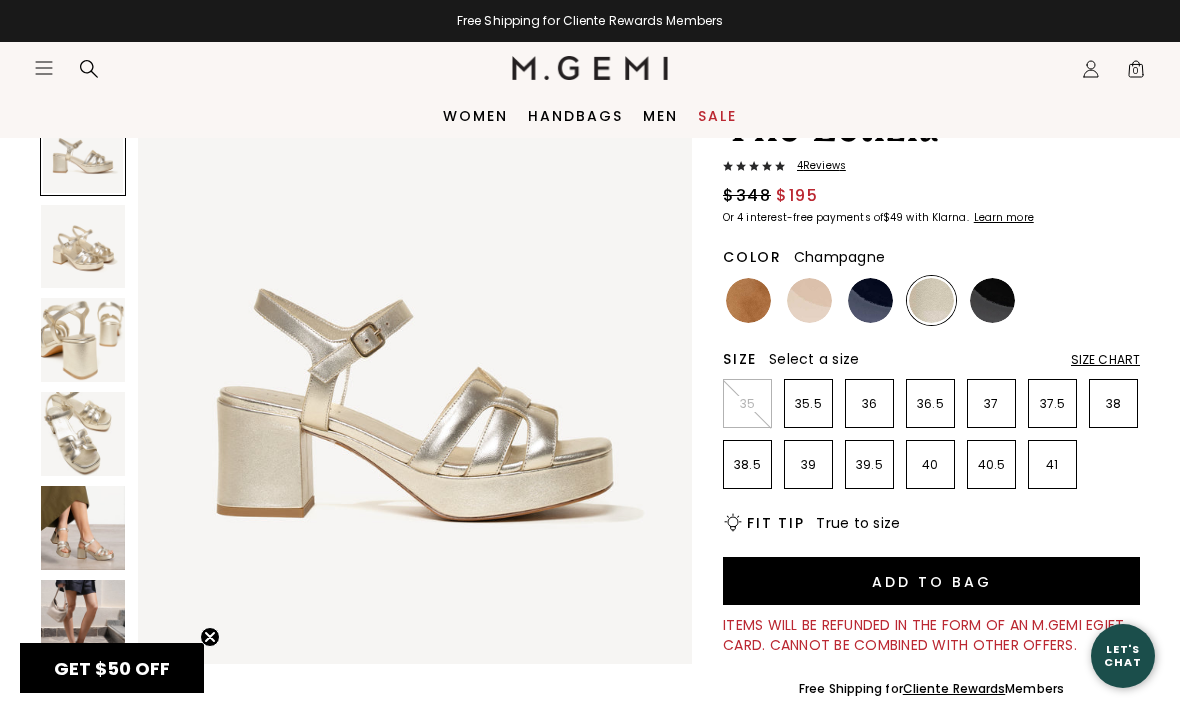 scroll, scrollTop: 103, scrollLeft: 0, axis: vertical 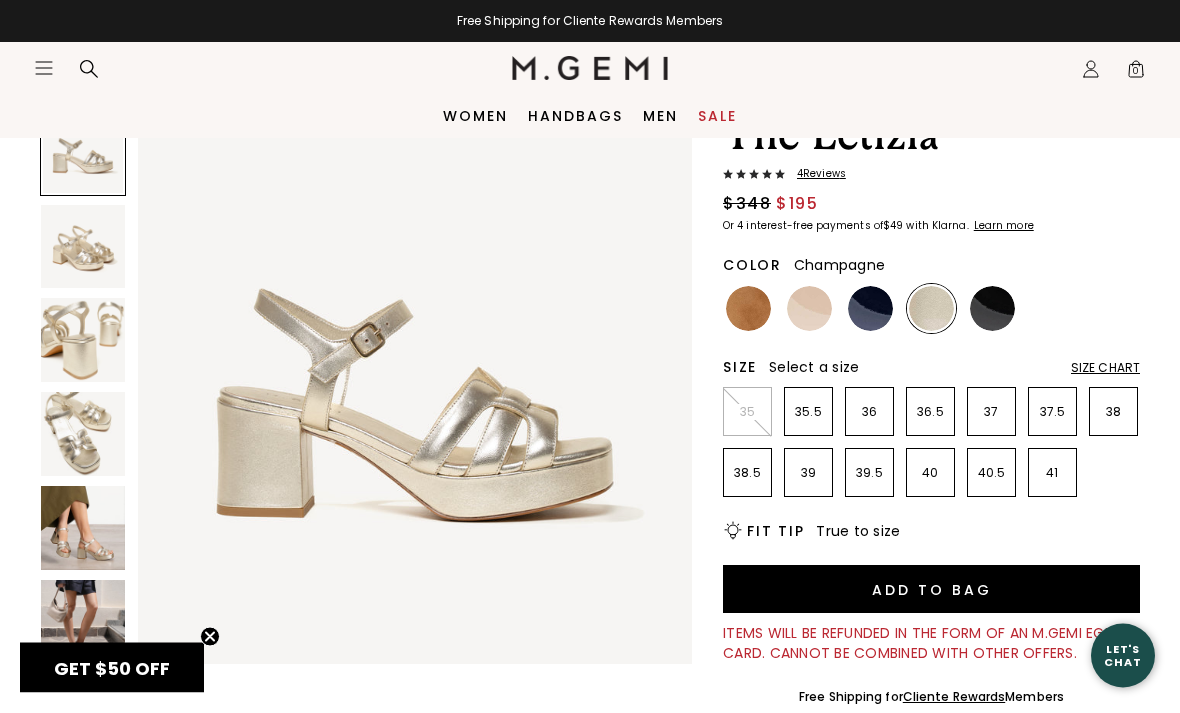click on "4  Review s" at bounding box center (815, 175) 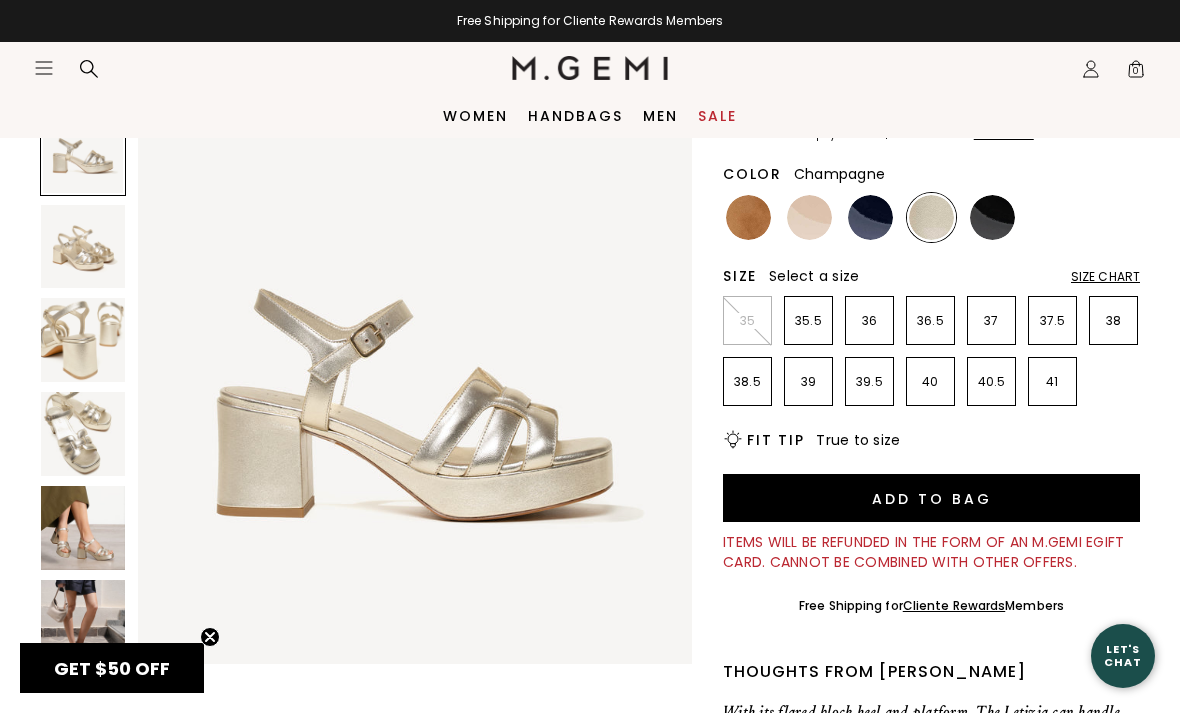 scroll, scrollTop: 194, scrollLeft: 0, axis: vertical 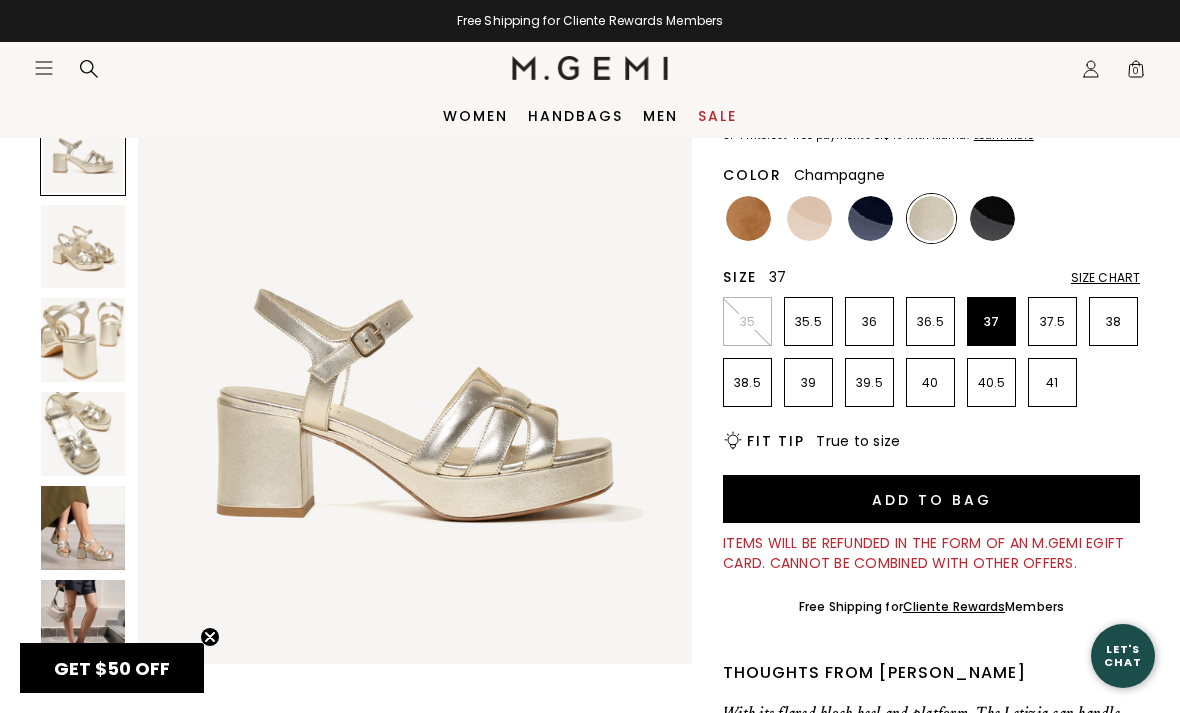 click on "37" at bounding box center (991, 322) 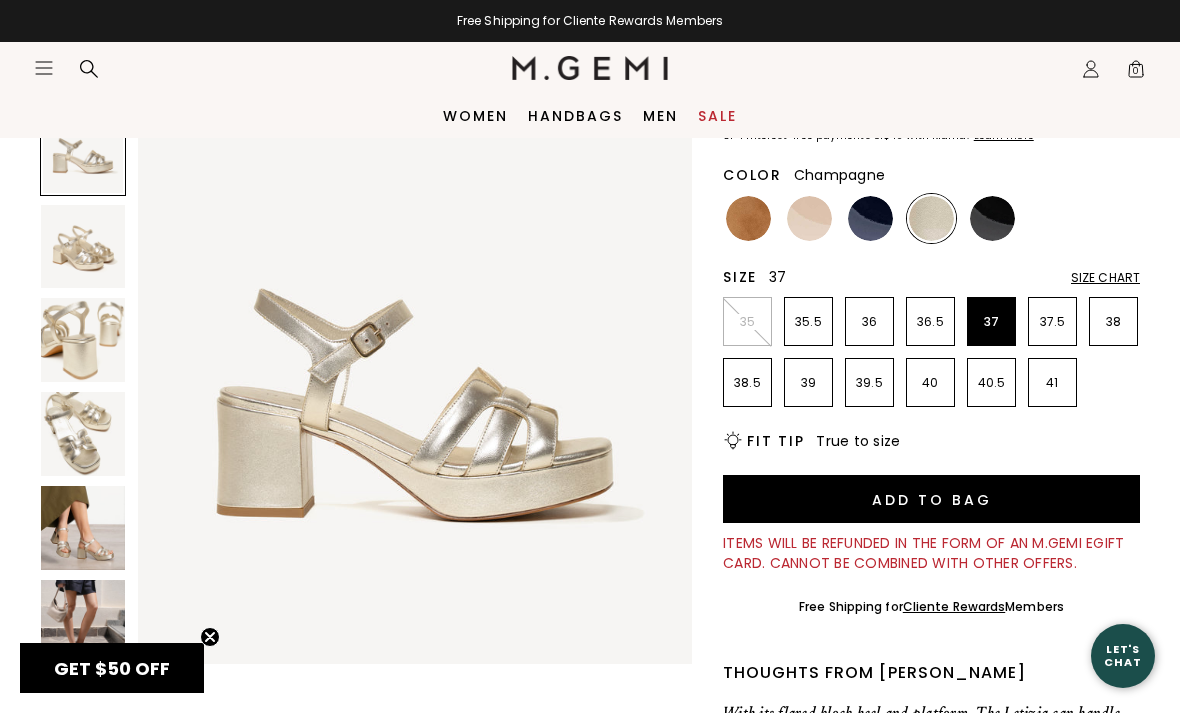 click on "Add to Bag" at bounding box center [931, 499] 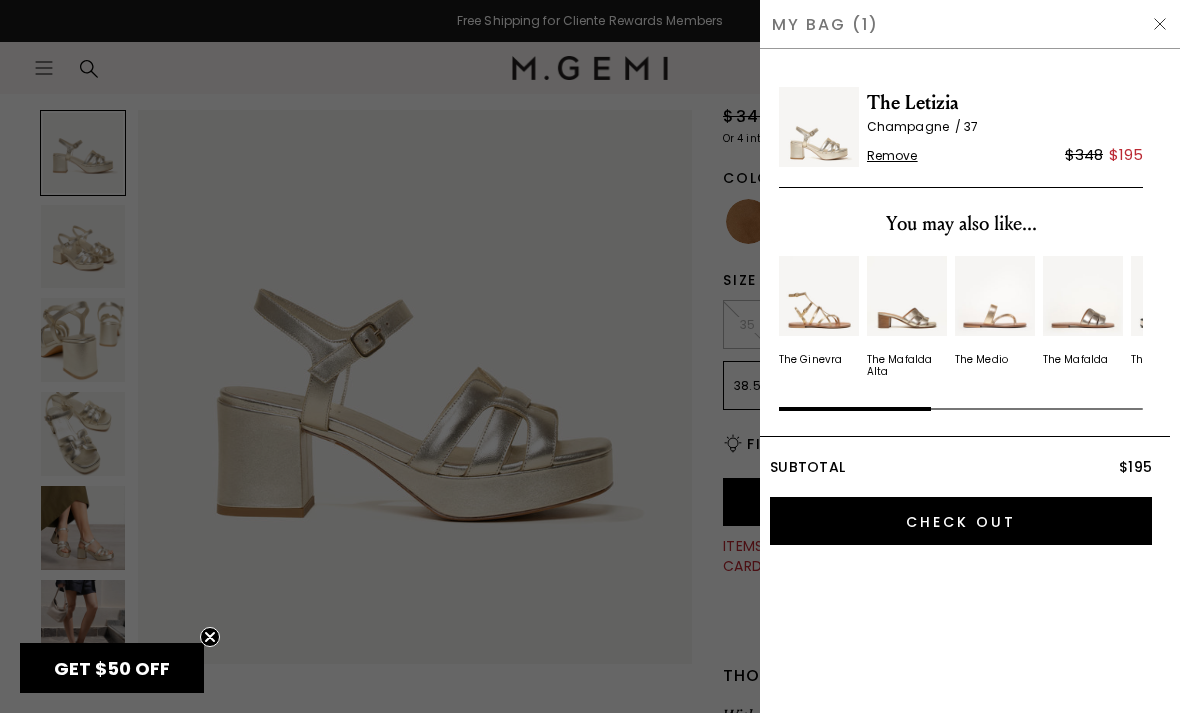 scroll, scrollTop: 0, scrollLeft: 0, axis: both 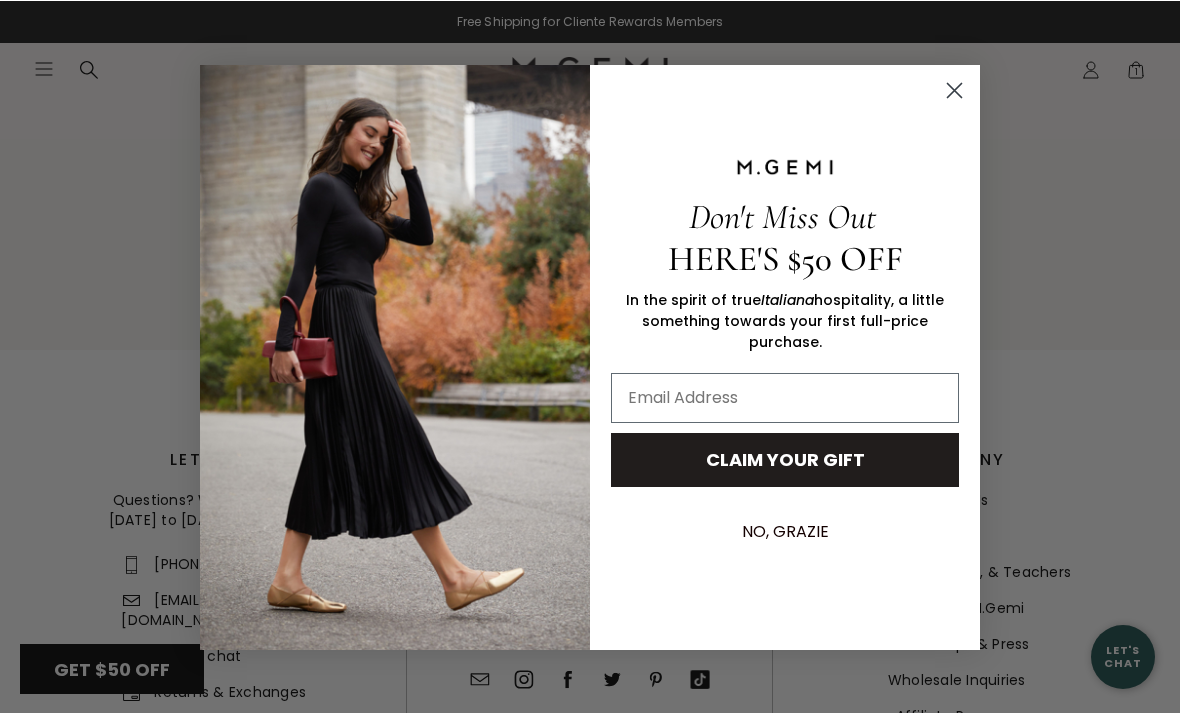 click at bounding box center (785, 397) 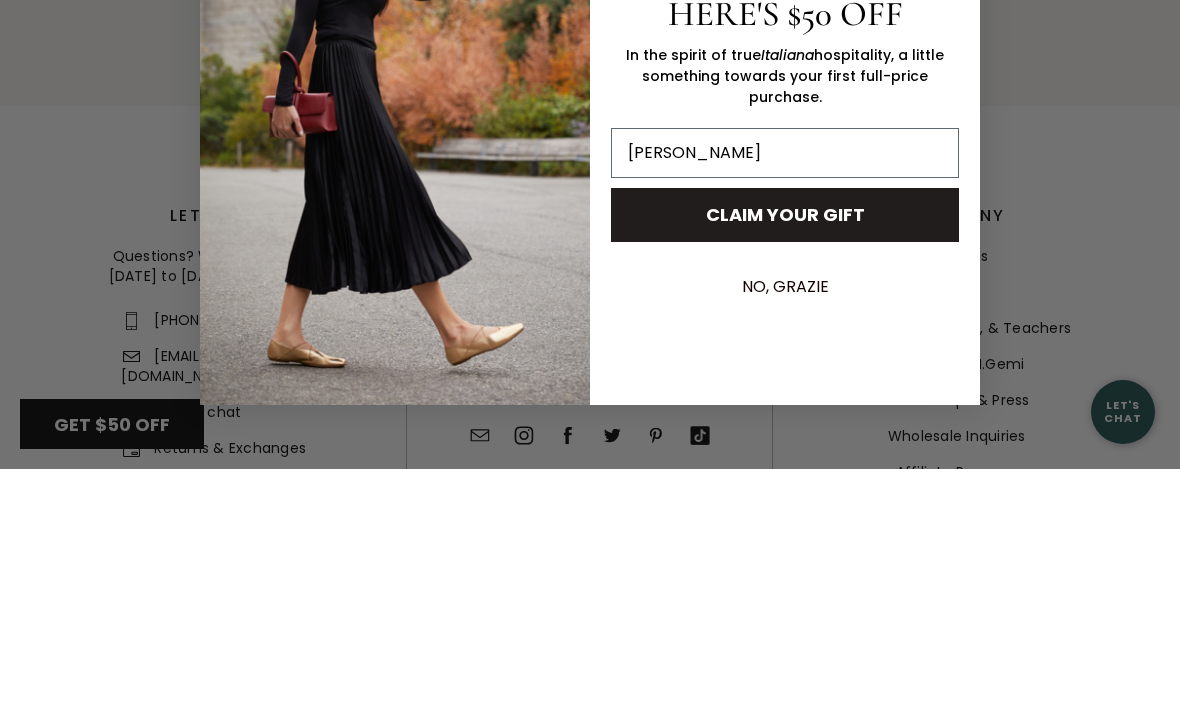type on "silal" 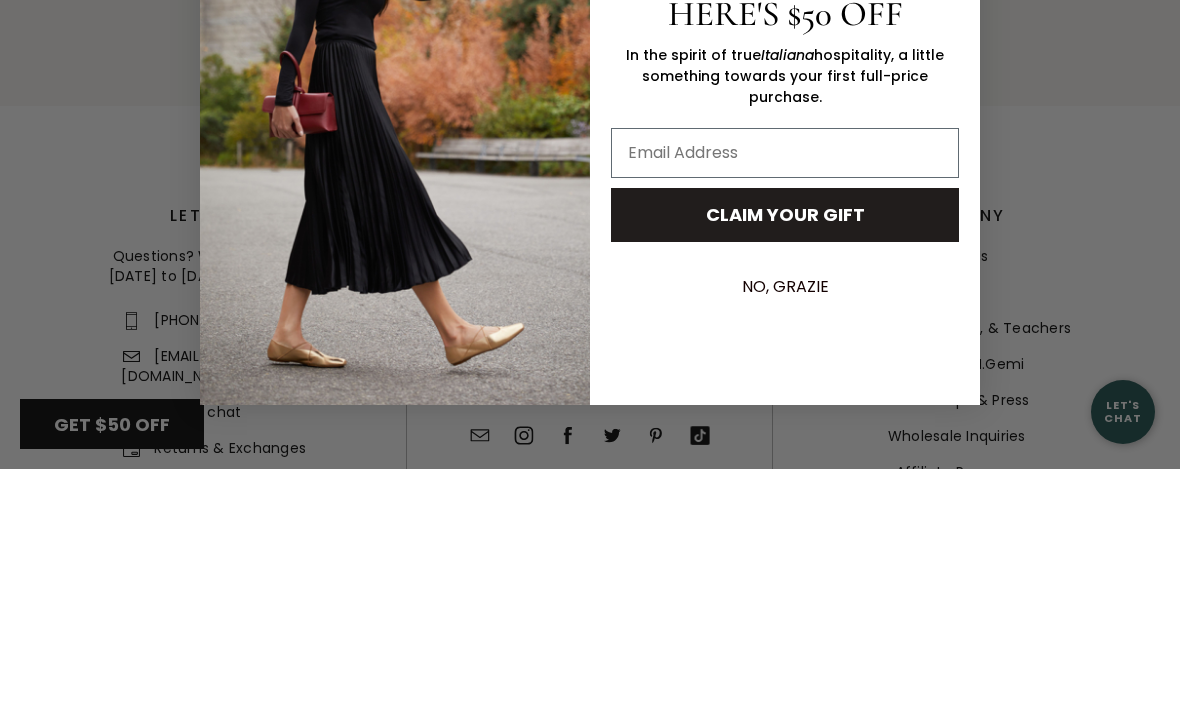 type on "silalatas@gmail.com" 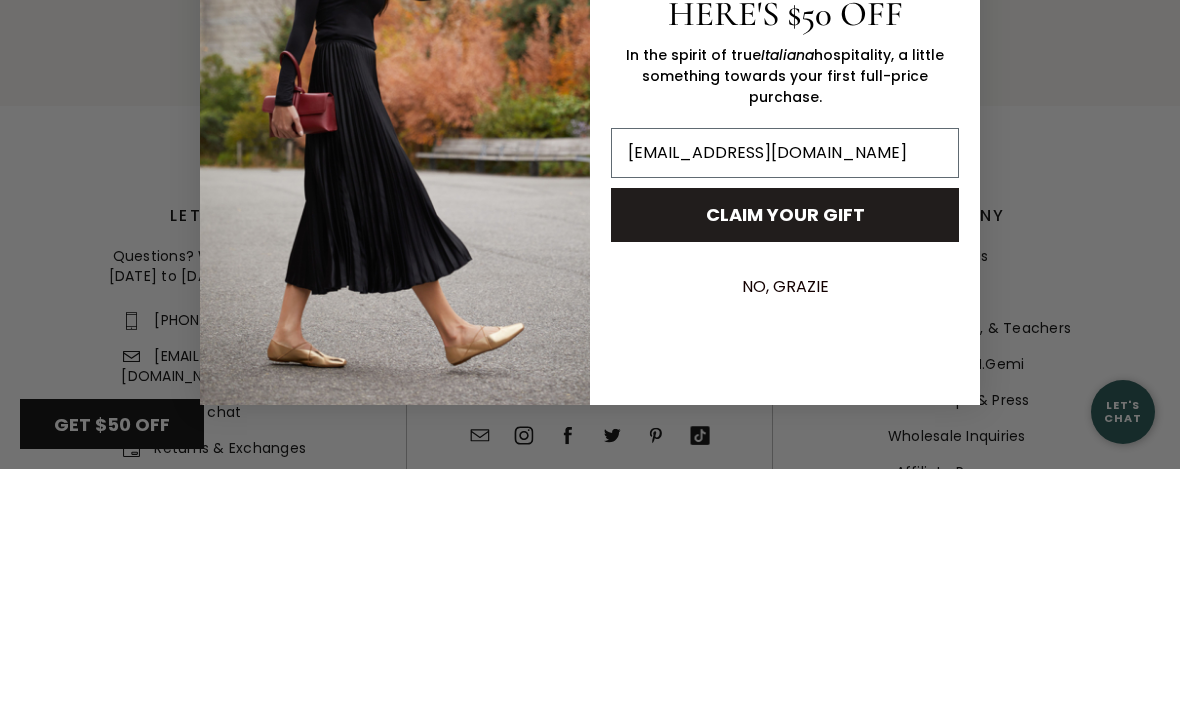 scroll, scrollTop: 5425, scrollLeft: 0, axis: vertical 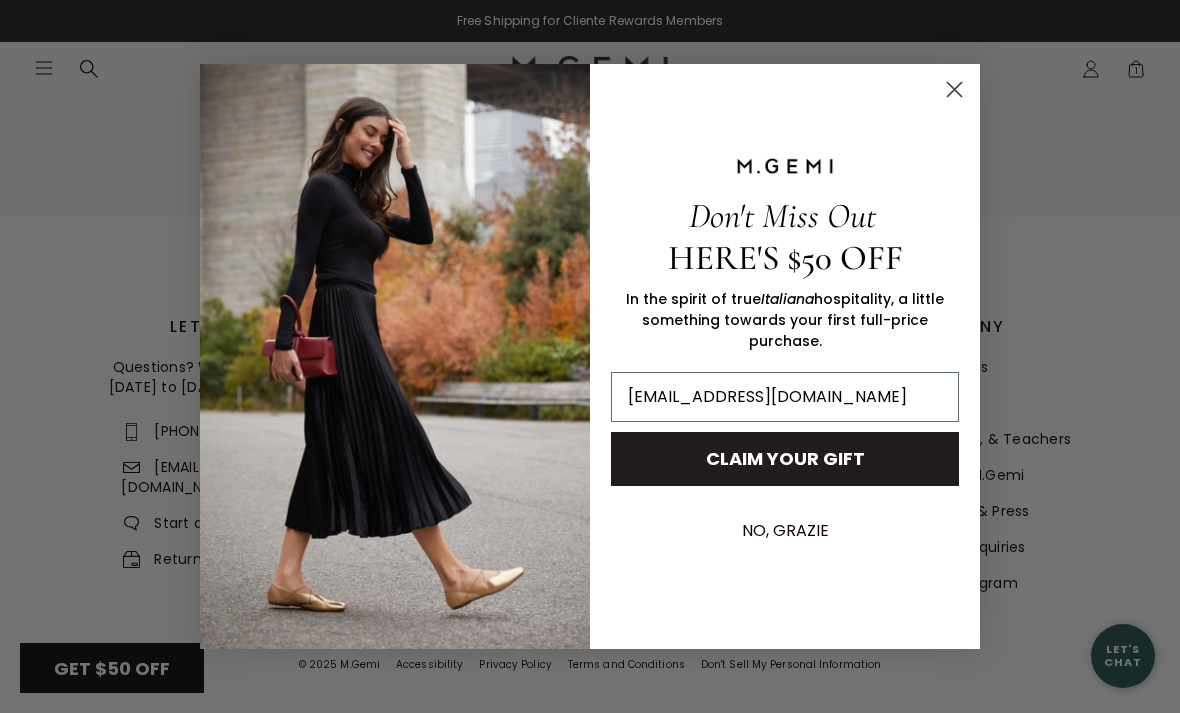 click on "CLAIM YOUR GIFT" at bounding box center [785, 459] 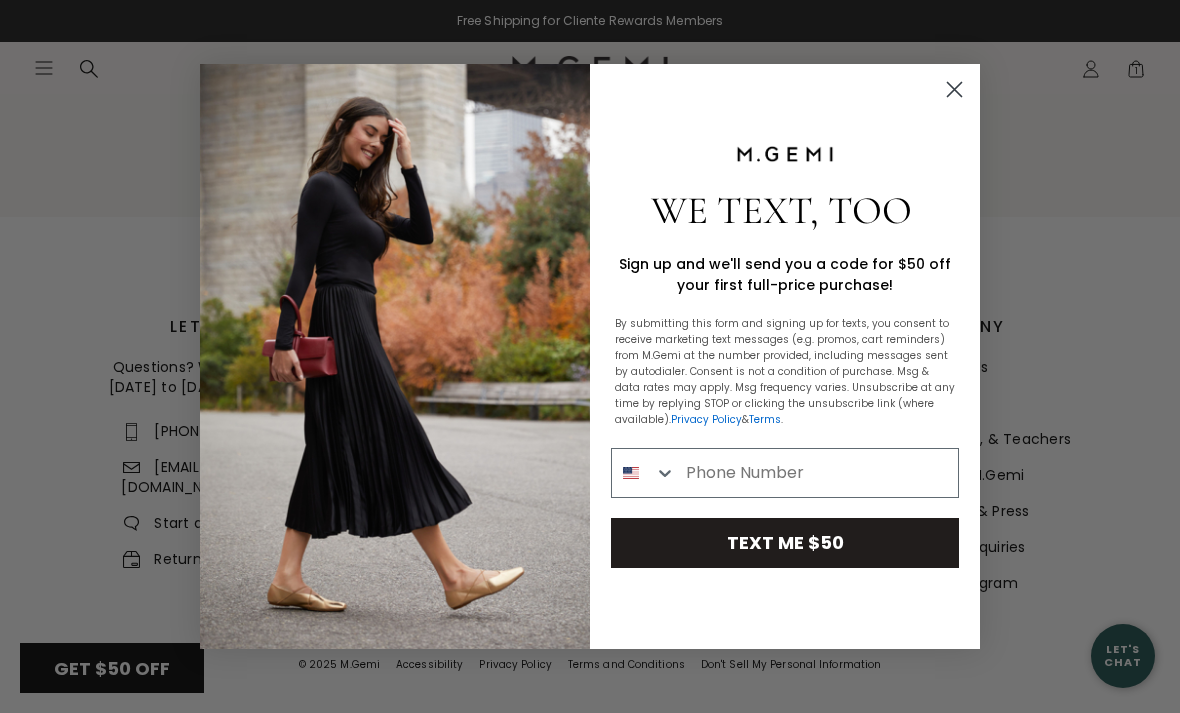 click at bounding box center (817, 473) 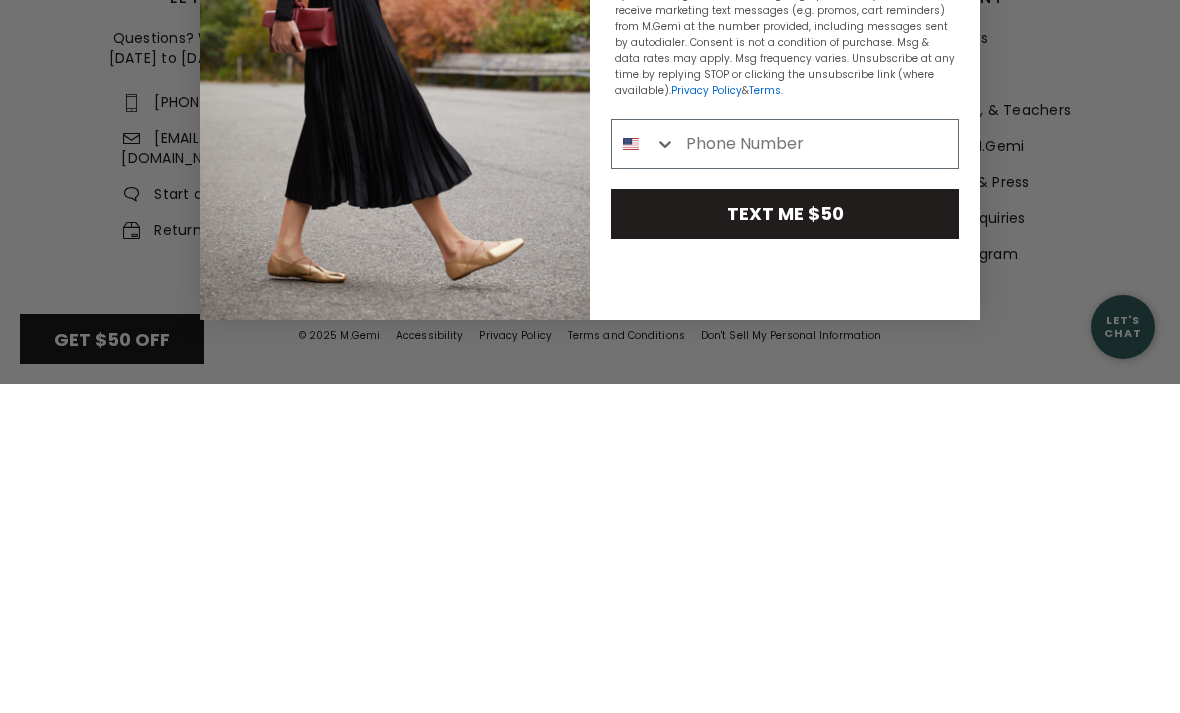 type on "818-434-4565" 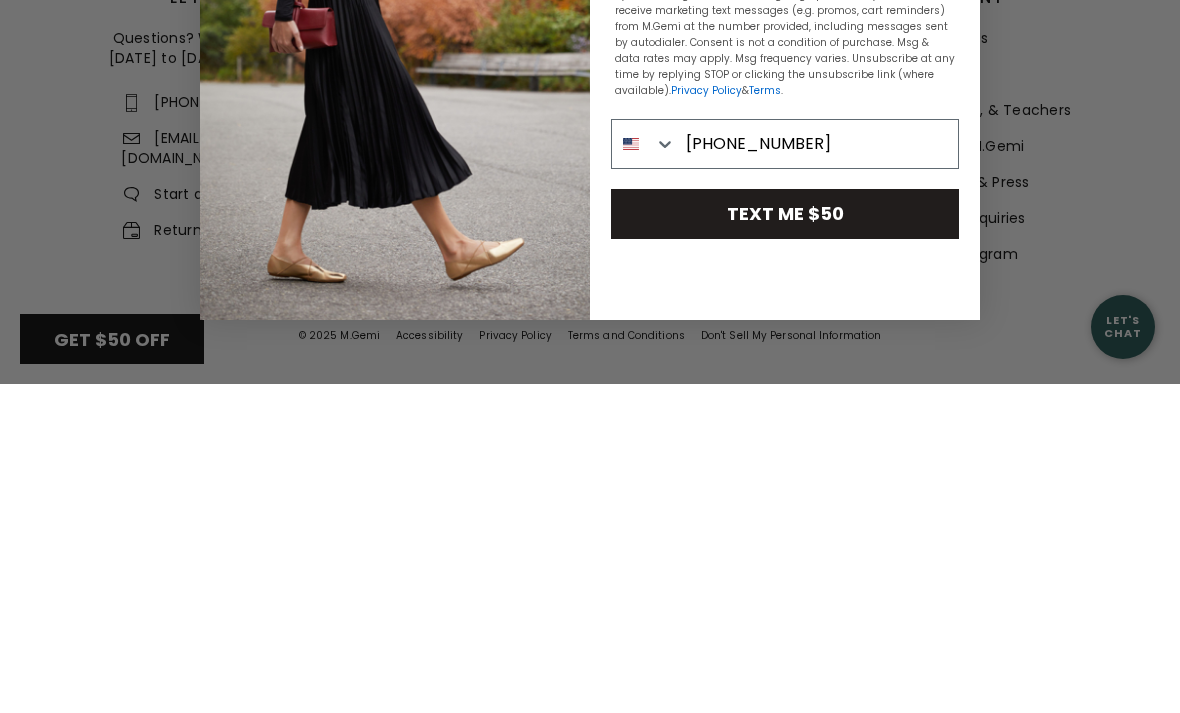 scroll, scrollTop: 5660, scrollLeft: 0, axis: vertical 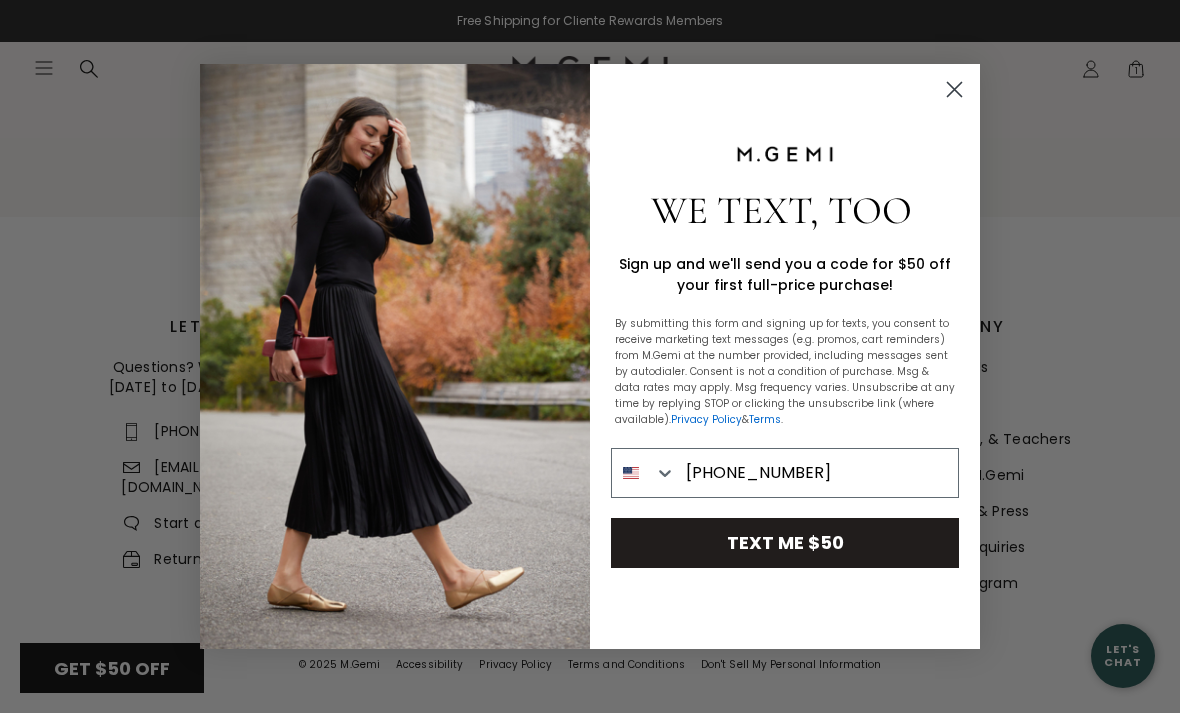 click on "TEXT ME $50" at bounding box center (785, 543) 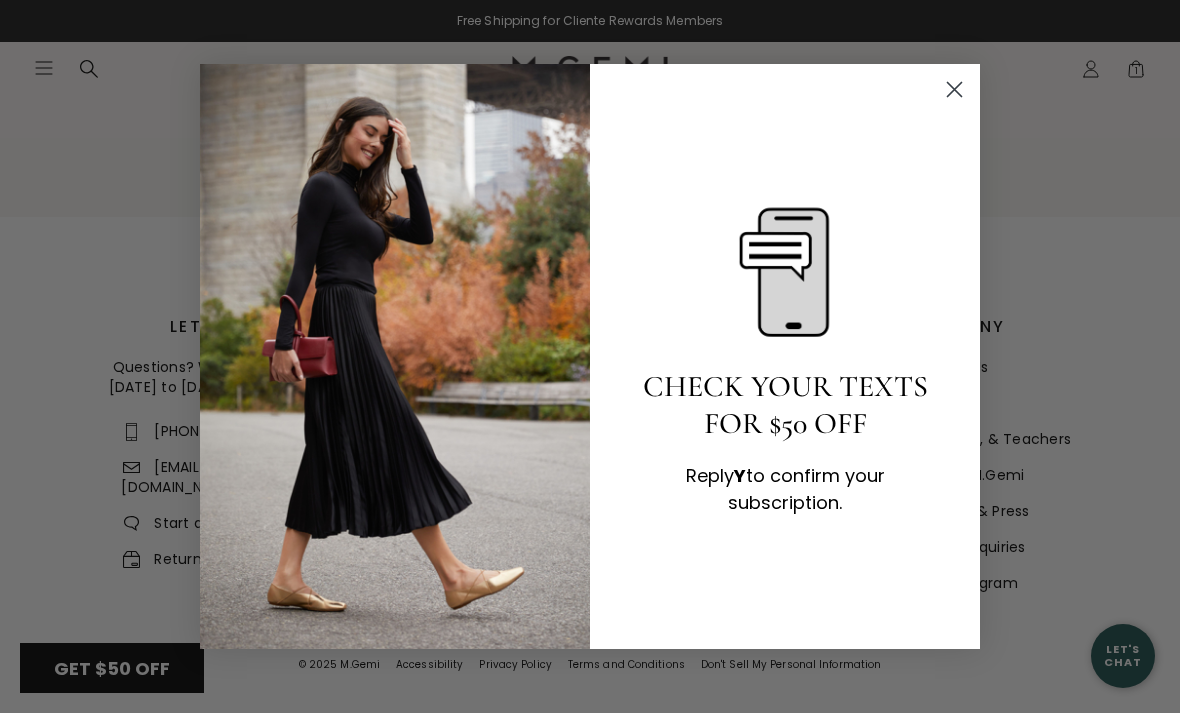 click 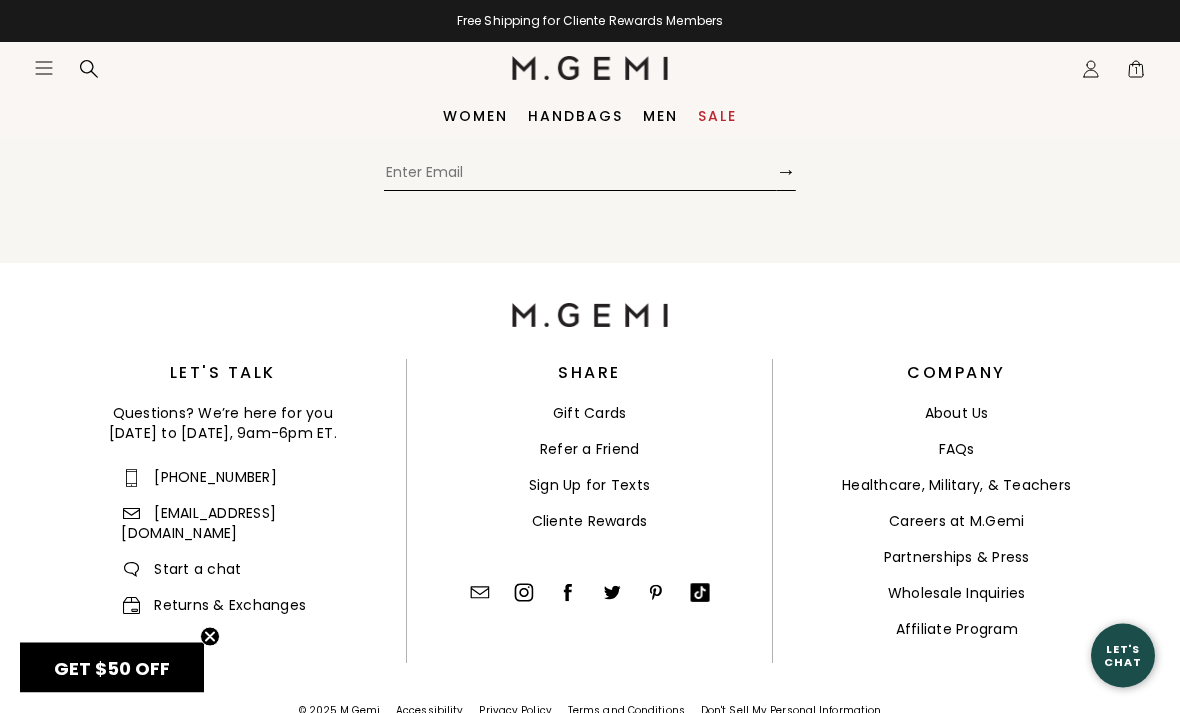click on "1" at bounding box center (1136, 73) 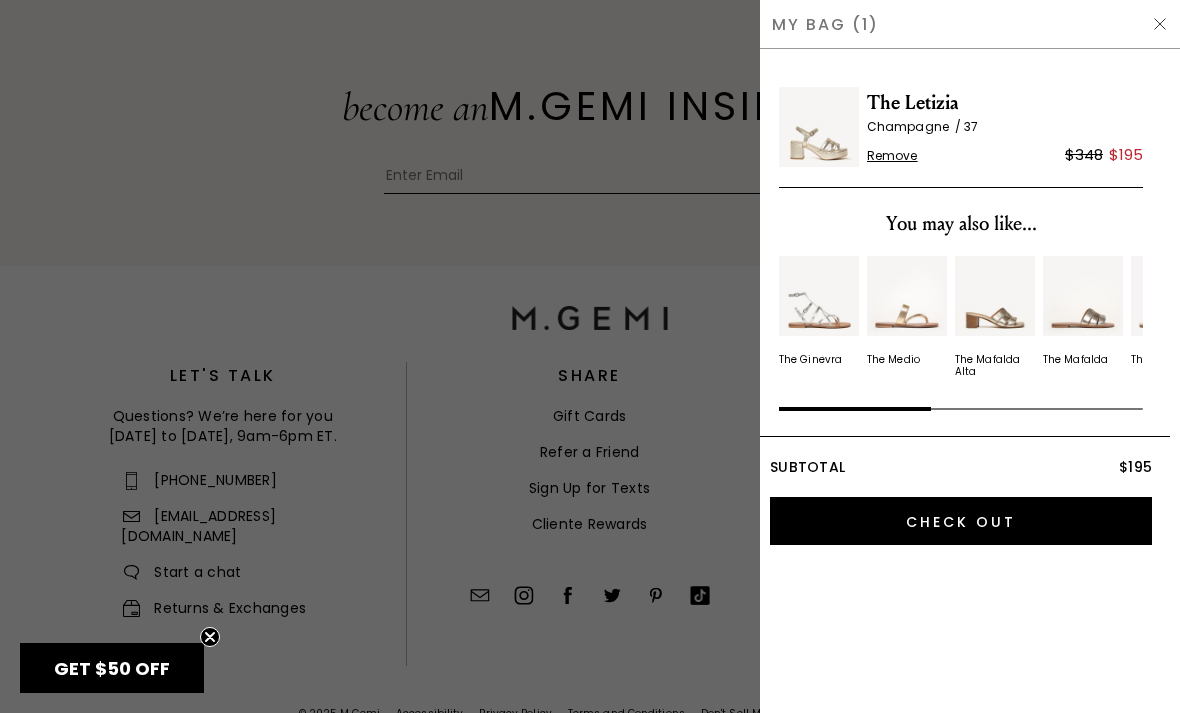 scroll, scrollTop: 0, scrollLeft: 0, axis: both 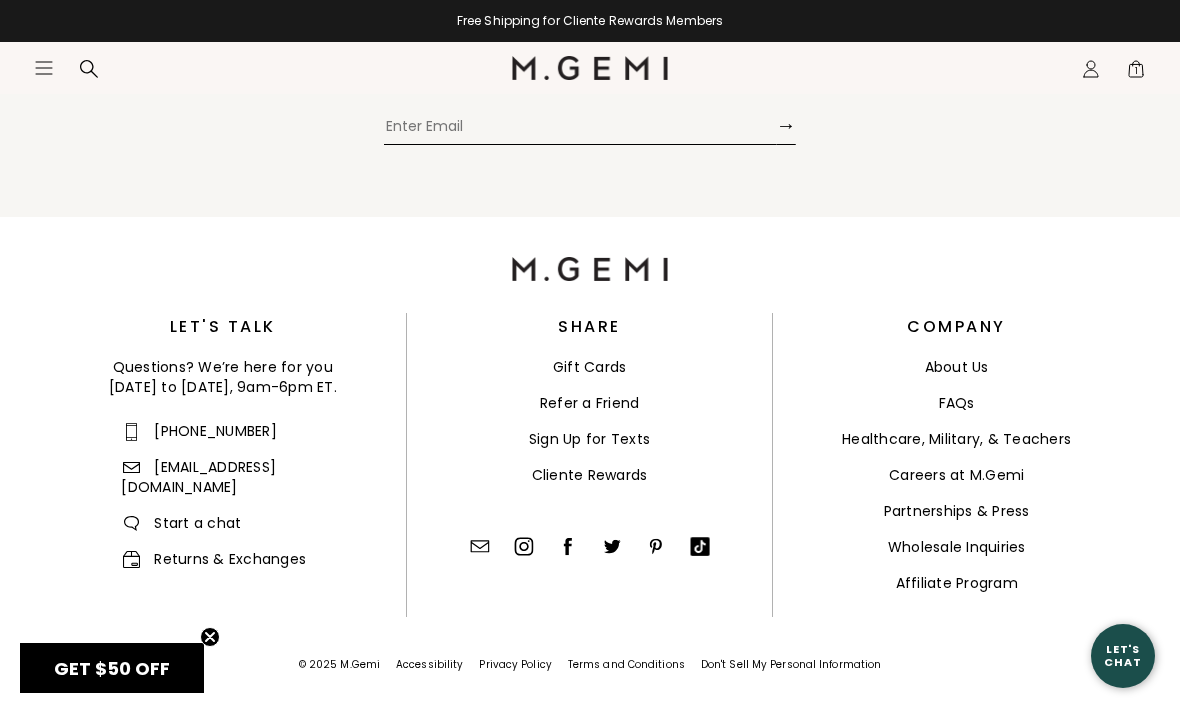click on "1" at bounding box center [1136, 73] 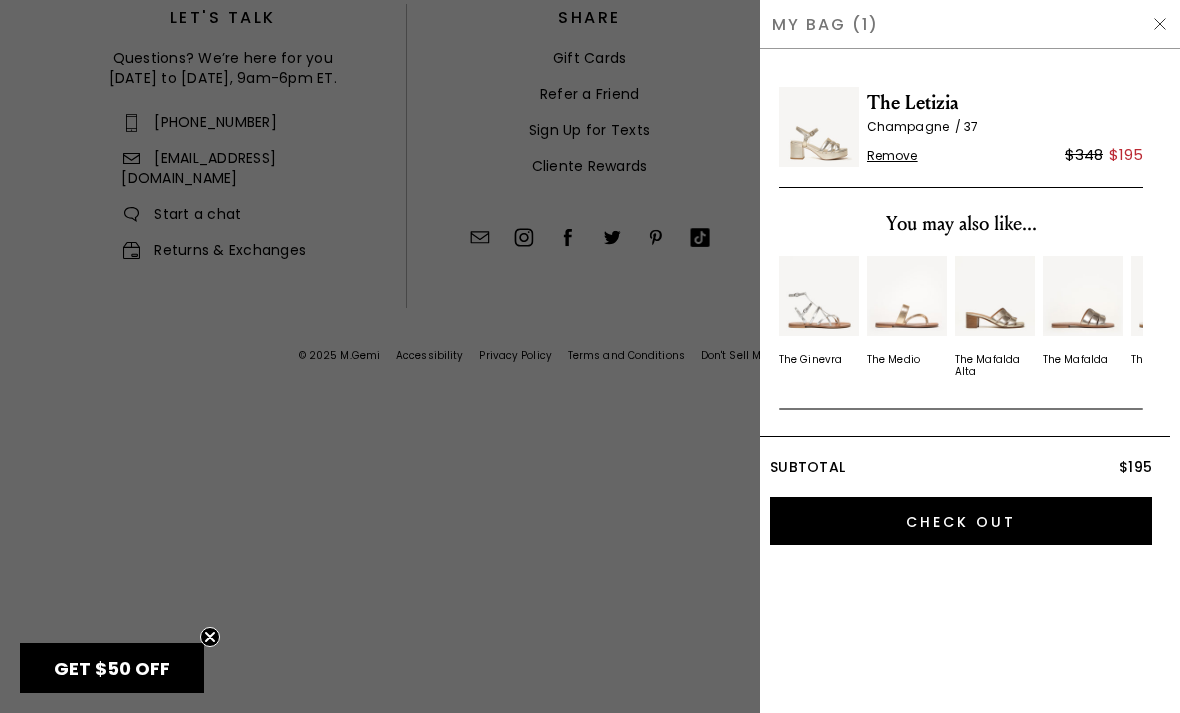 click on "Check Out" at bounding box center (961, 521) 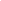 scroll, scrollTop: 0, scrollLeft: 0, axis: both 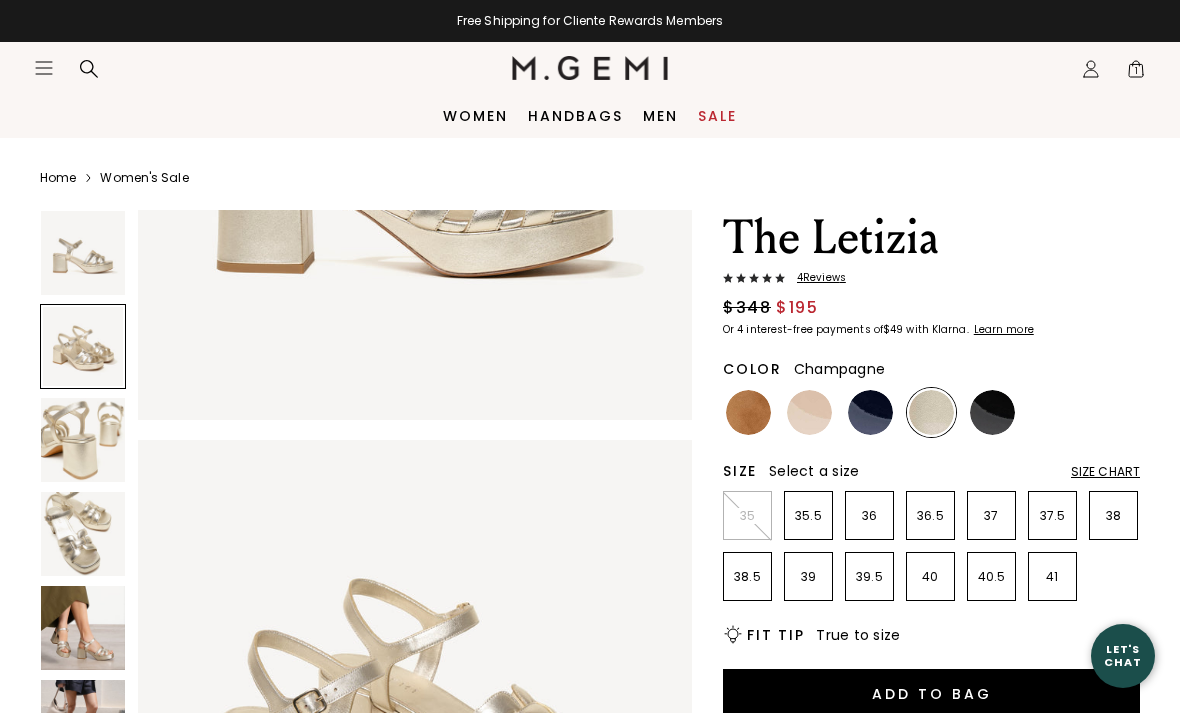 click on "Icons/20x20/bag@2x" 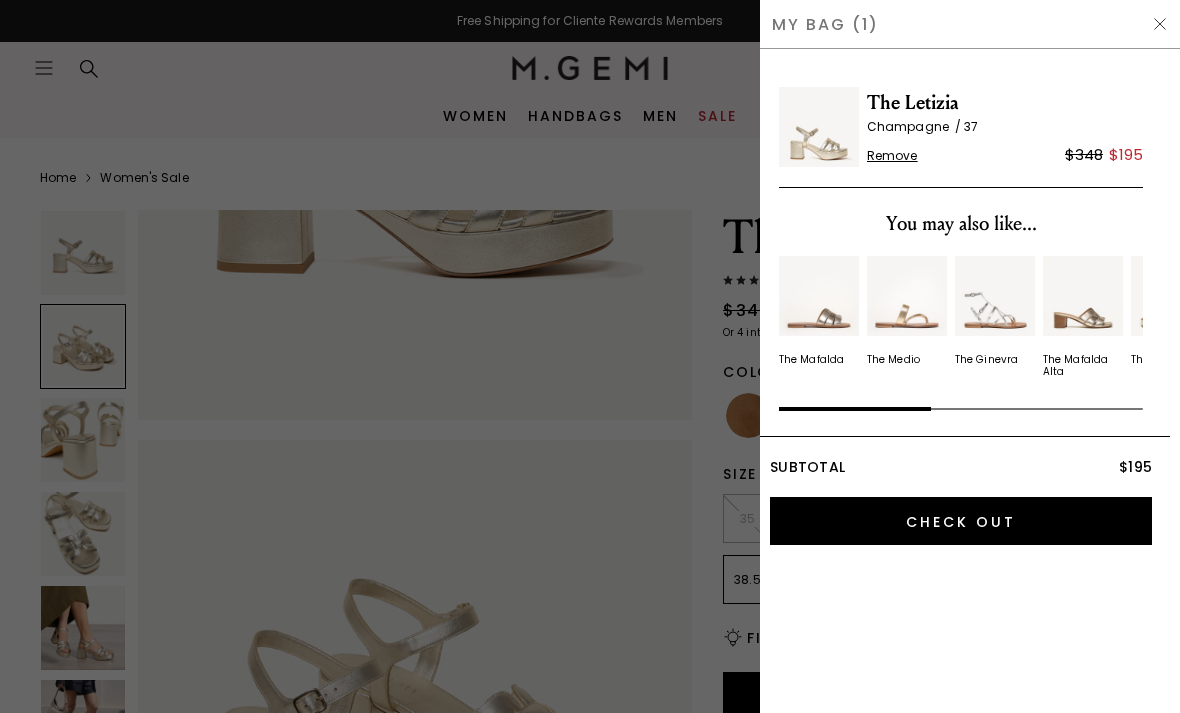 scroll, scrollTop: 0, scrollLeft: 0, axis: both 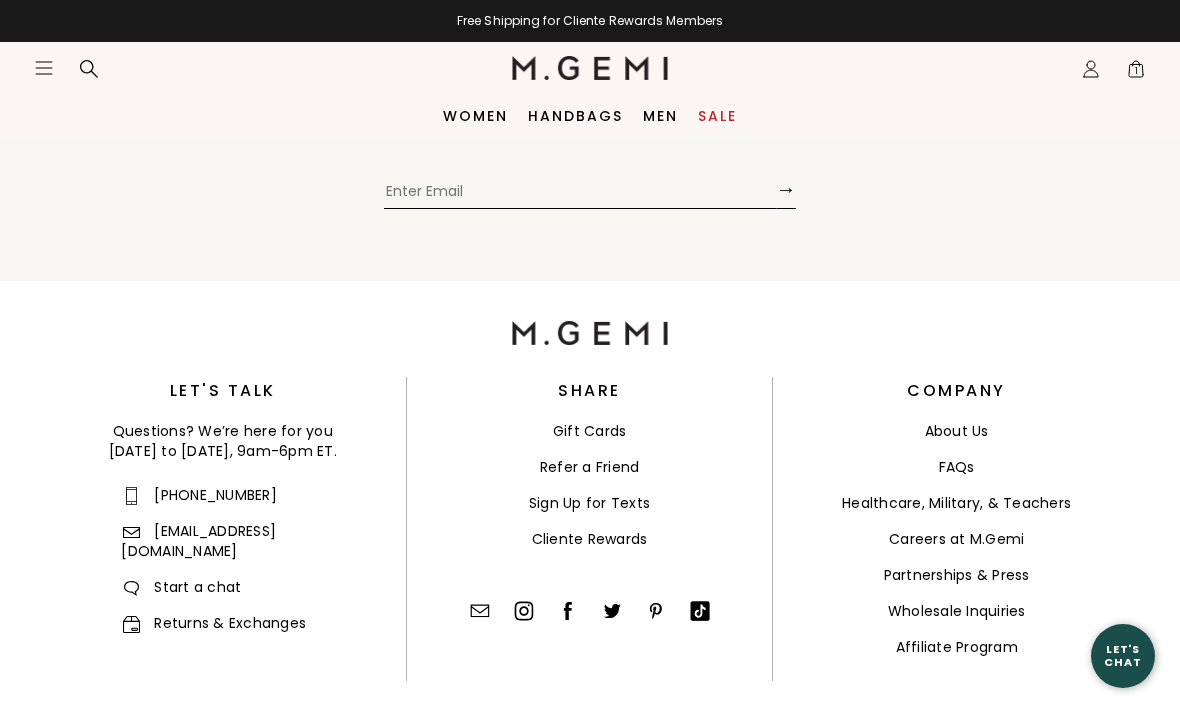 click on "Start a chat" at bounding box center [181, 587] 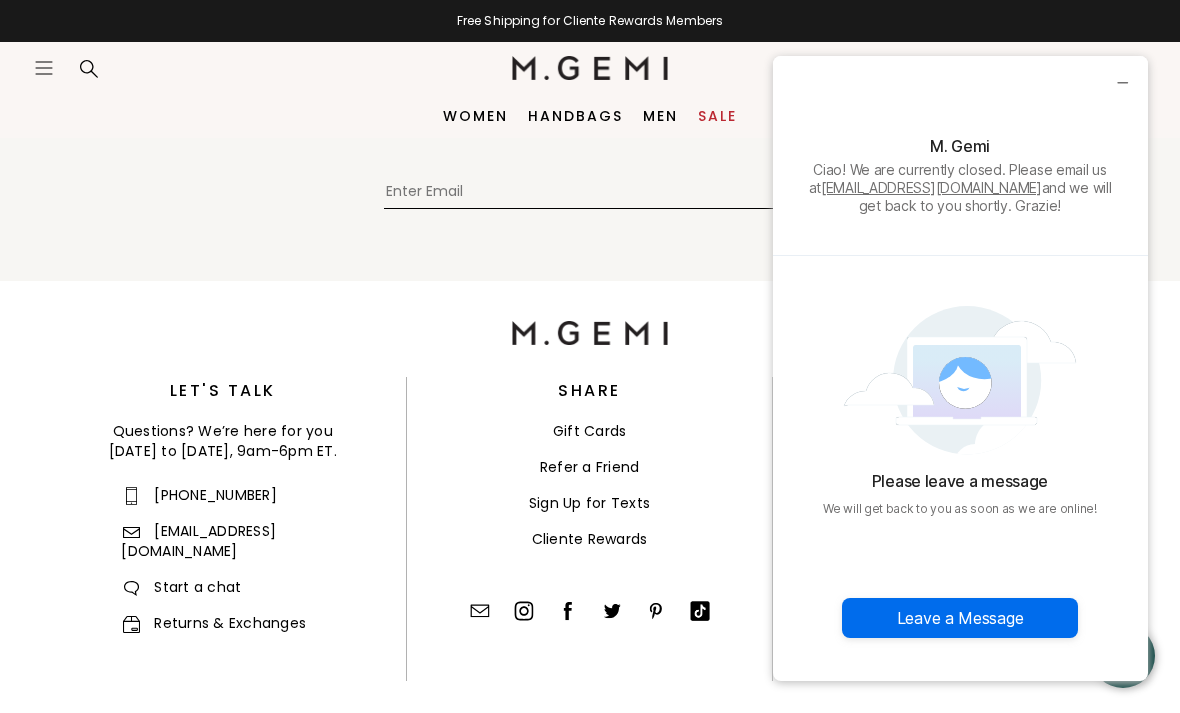 click on "Leave a Message" at bounding box center (960, 618) 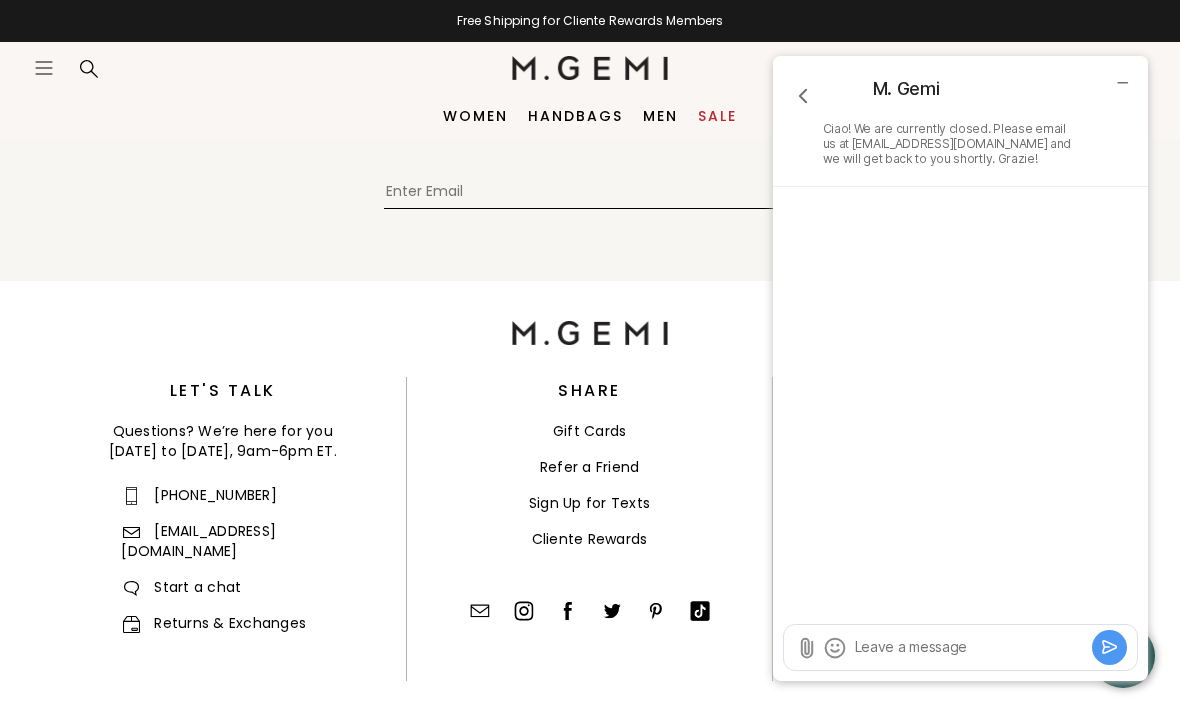scroll, scrollTop: 3218, scrollLeft: 0, axis: vertical 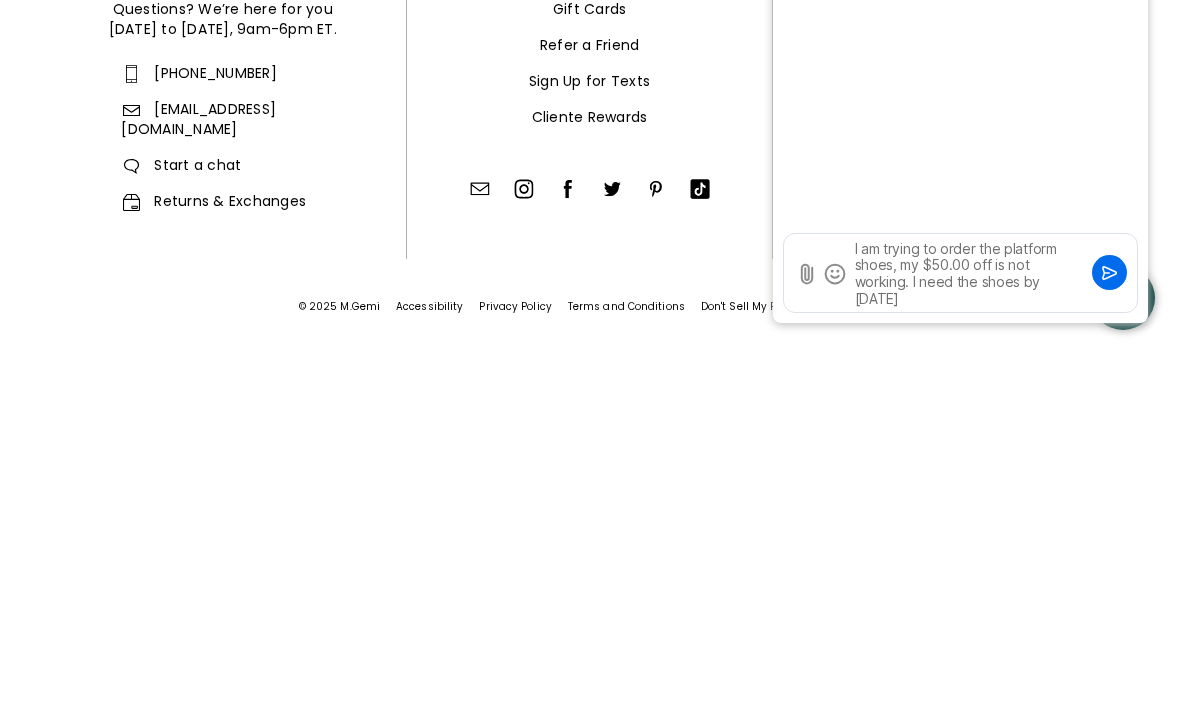 click on "I am trying to order the platform shoes, my $50.00 off is not working. I need the shoes by [DATE]" at bounding box center [970, 273] 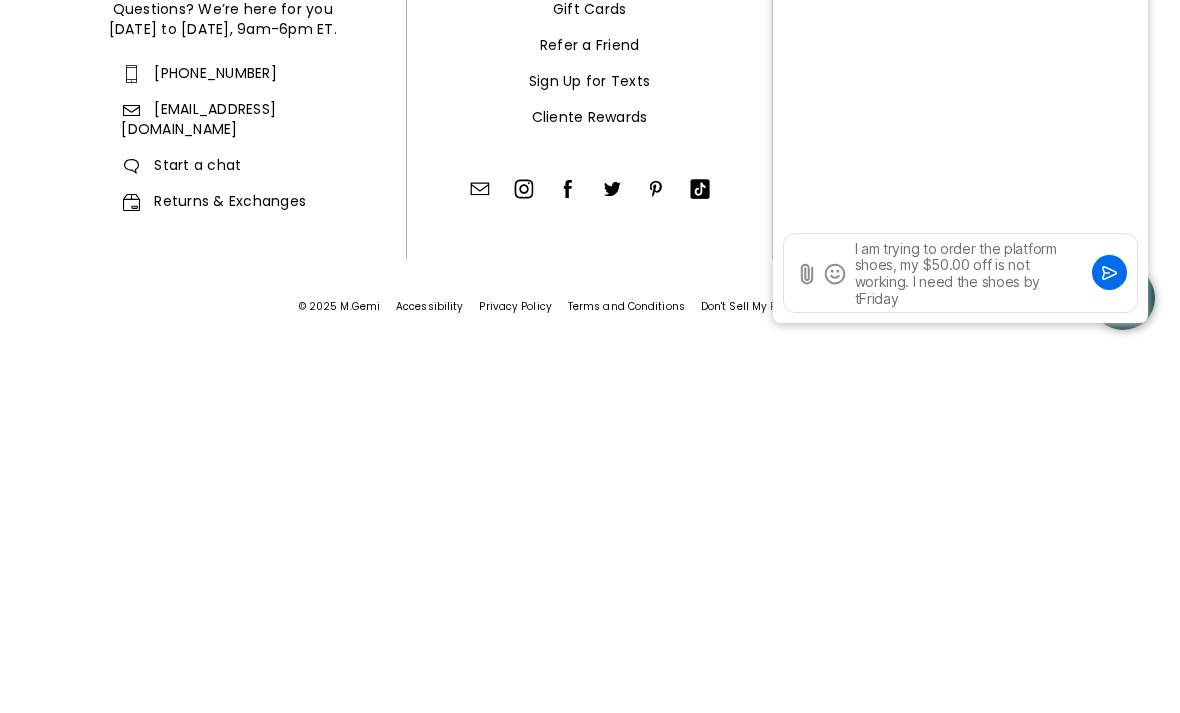 scroll, scrollTop: 0, scrollLeft: 0, axis: both 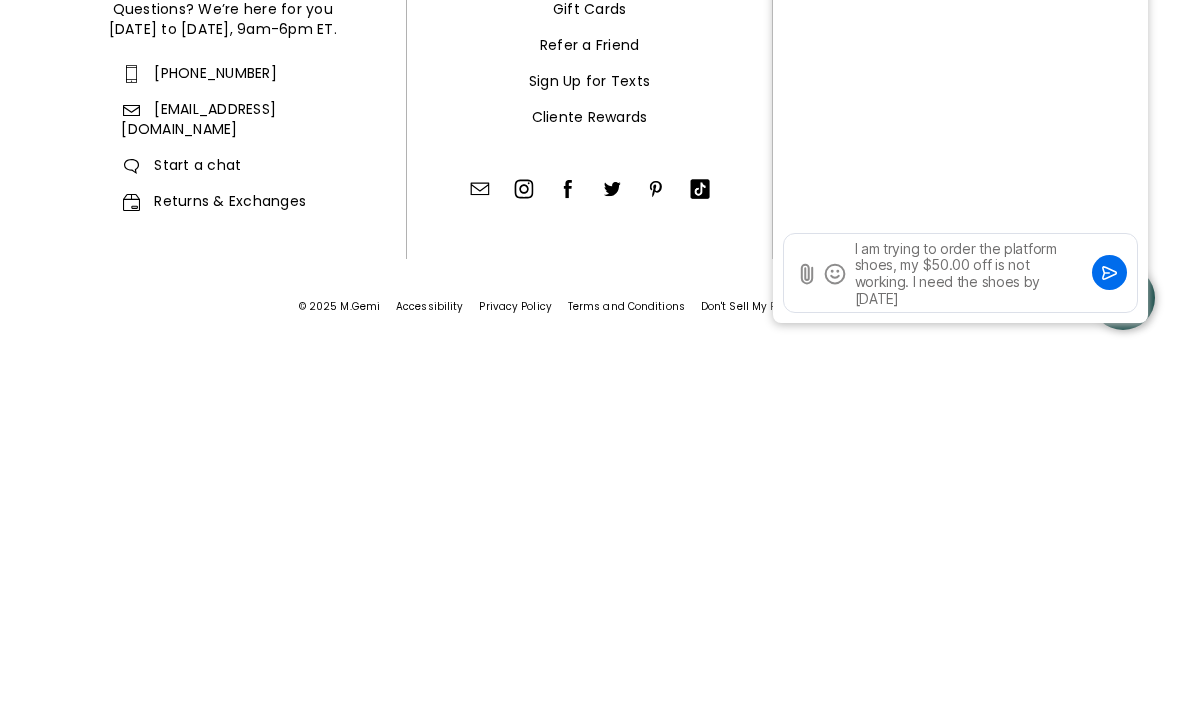 type on "I am trying to order the platform shoes, my $50.00 off is not working. I need the shoes by [DATE]" 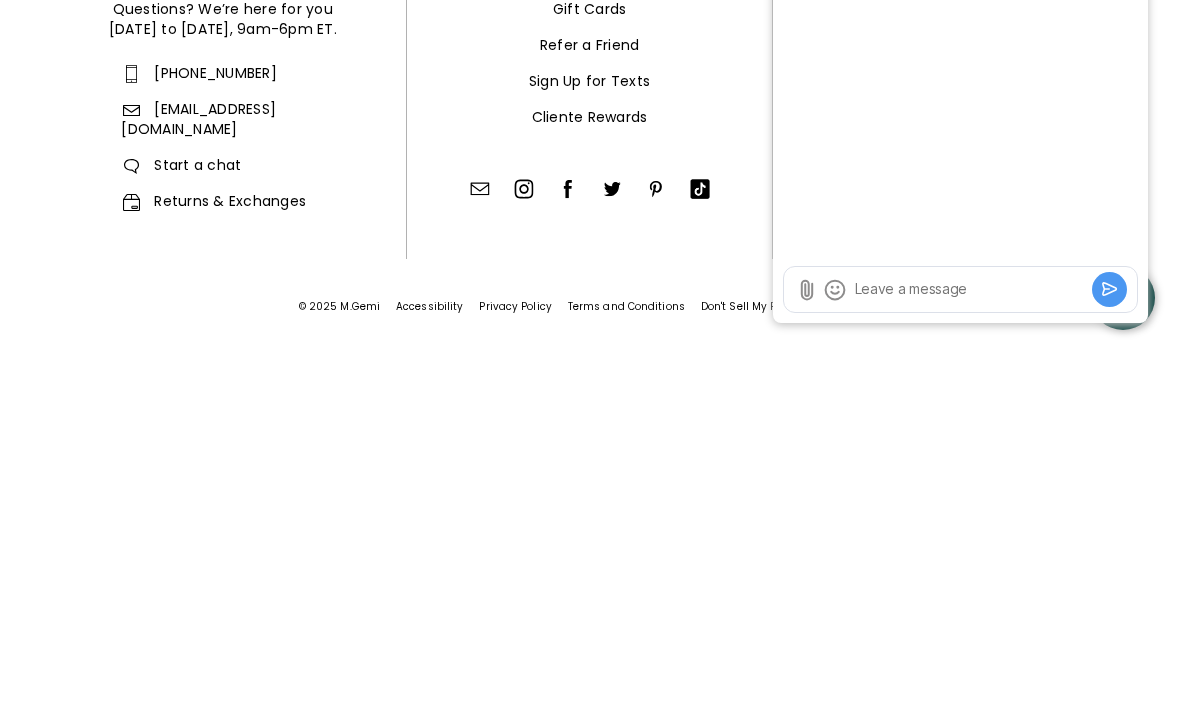 scroll, scrollTop: 3154, scrollLeft: 0, axis: vertical 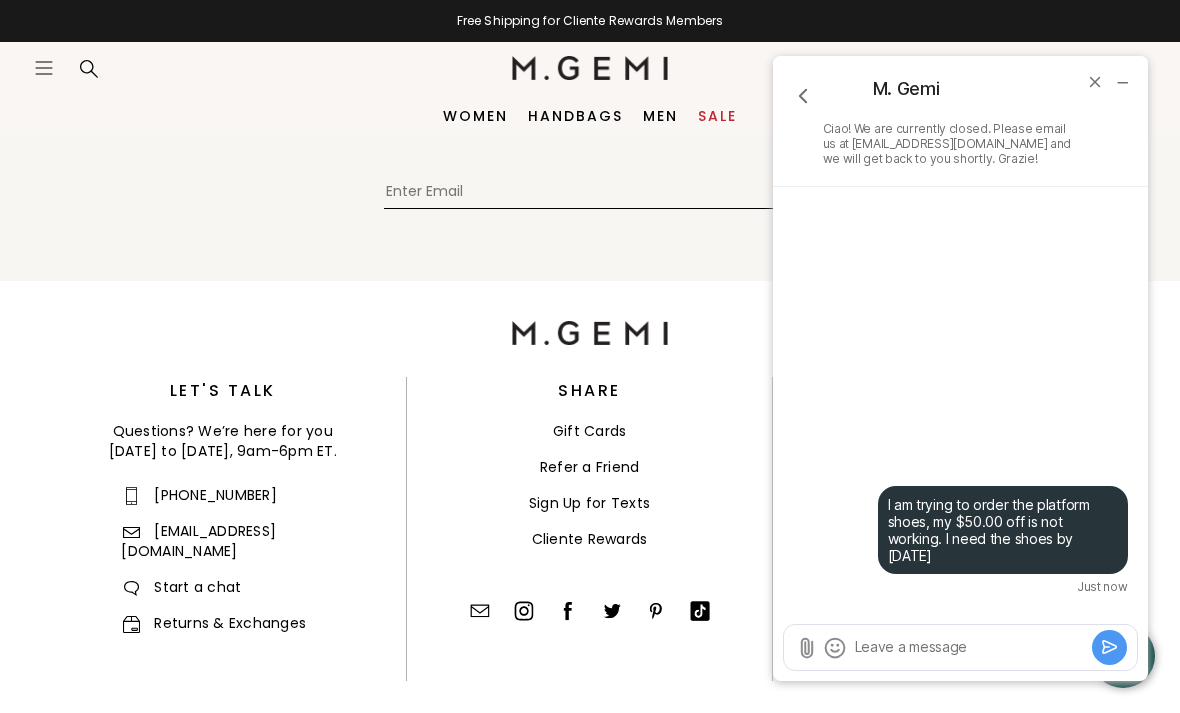 click on "Search
Icons/20x20/profile@2x
Sign In
Orders
Rewards
Refer a Friend
Address Book
Call Us
[PHONE_NUMBER]
Icons/20x20/bag@2x 1" at bounding box center (907, 68) 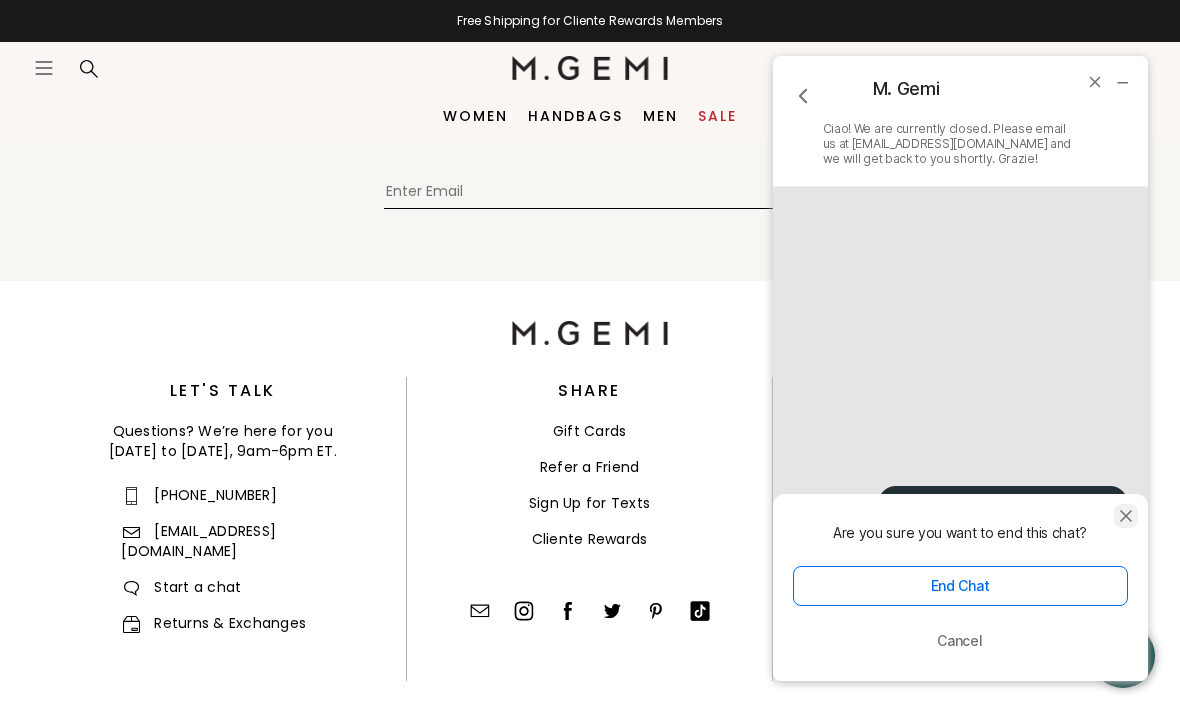 click 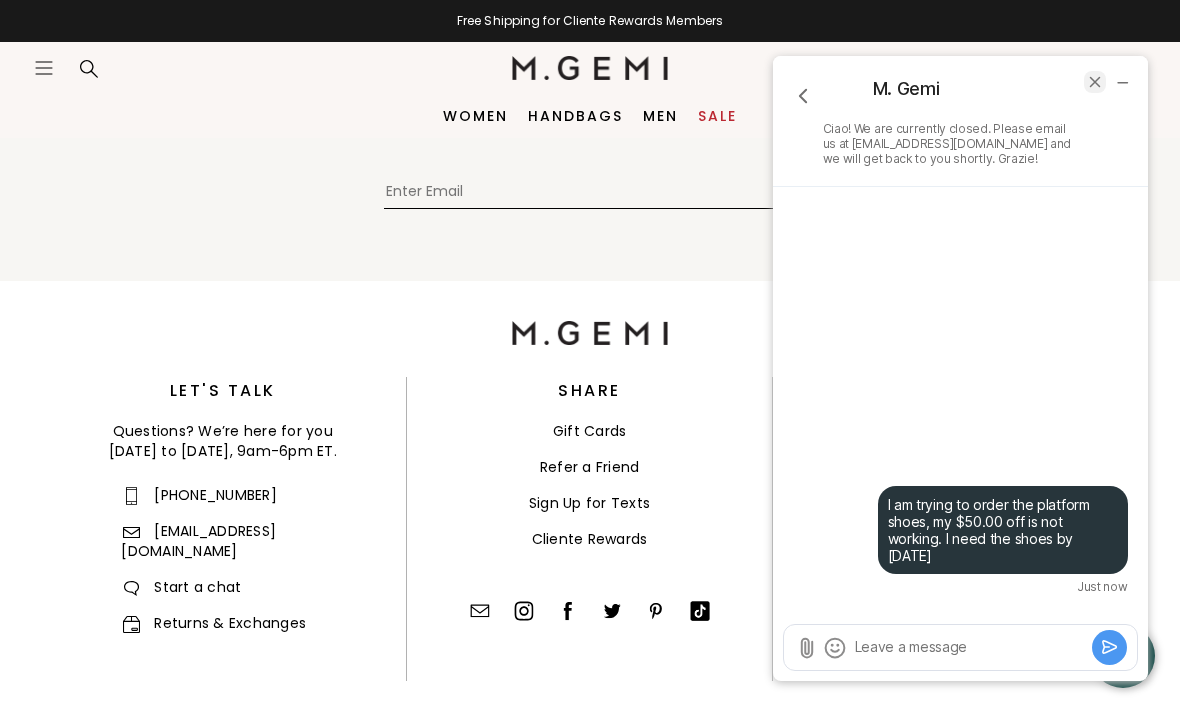 click at bounding box center (1095, 82) 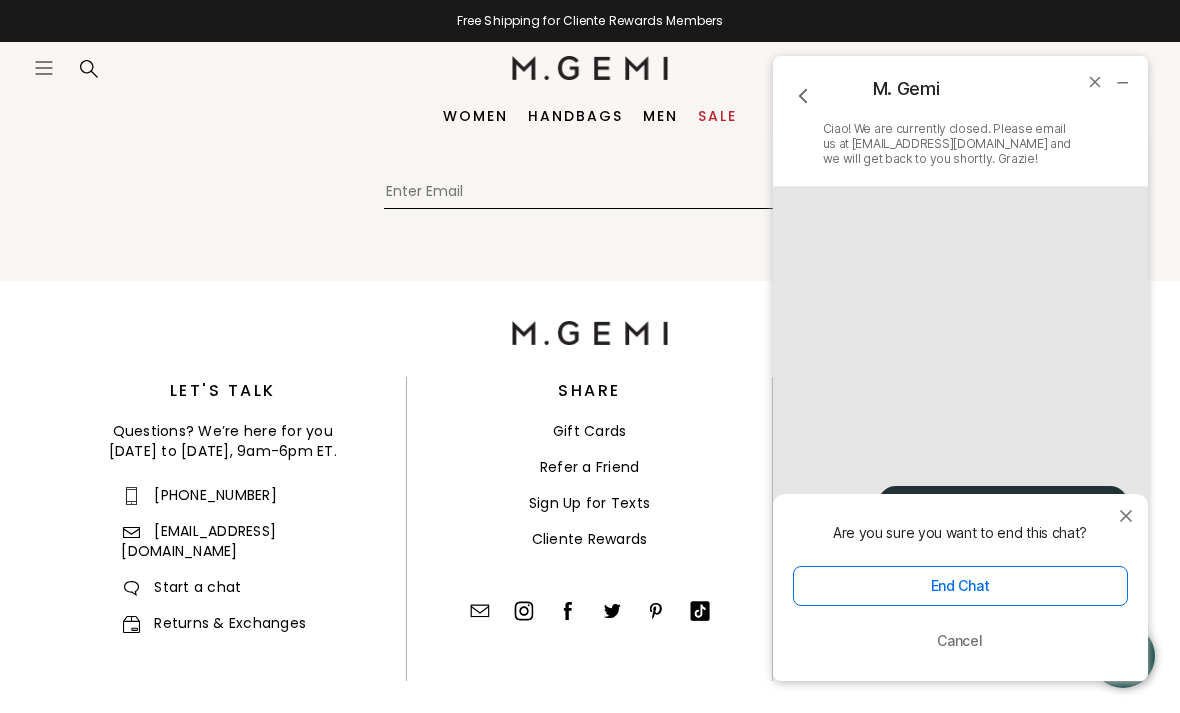 click 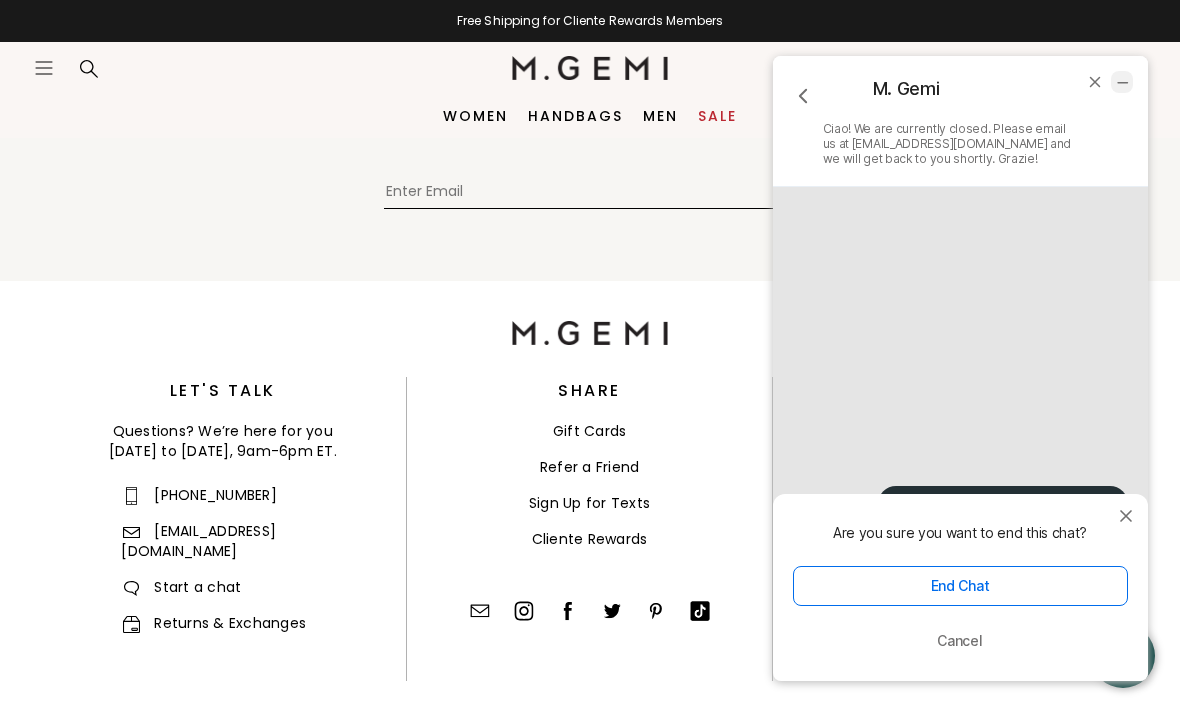 click 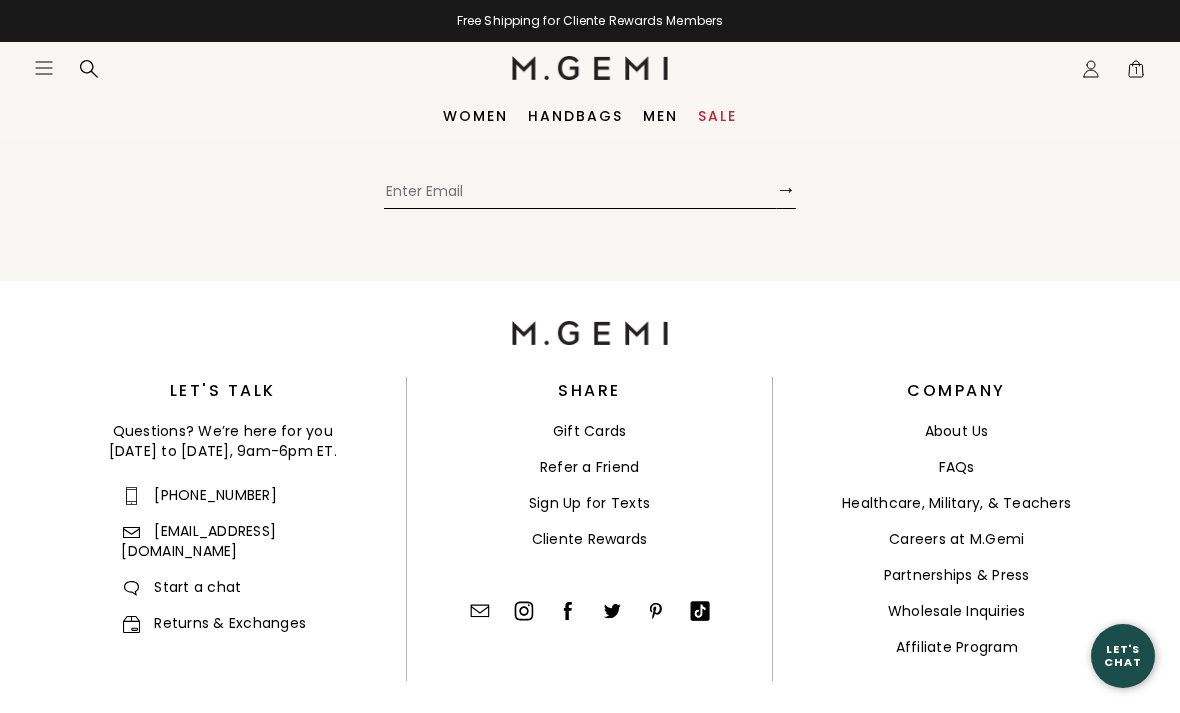 click on "become an  M.GEMI INSIDER → Submit" at bounding box center (590, 145) 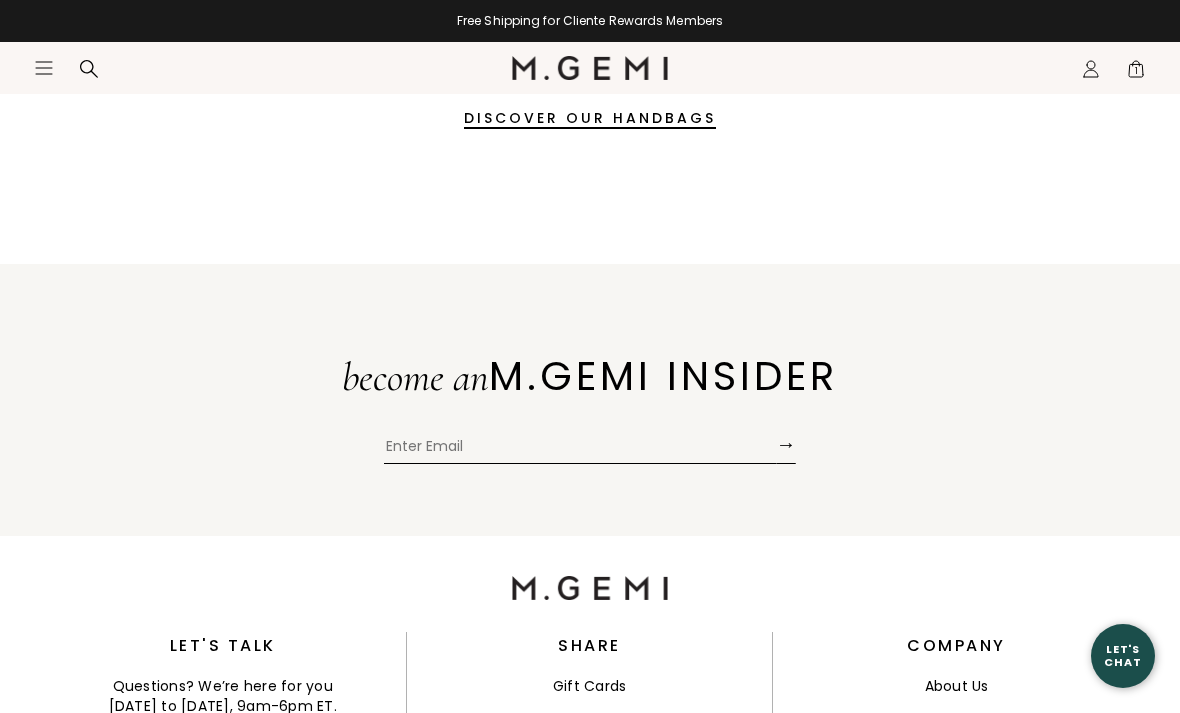 scroll, scrollTop: 2900, scrollLeft: 0, axis: vertical 